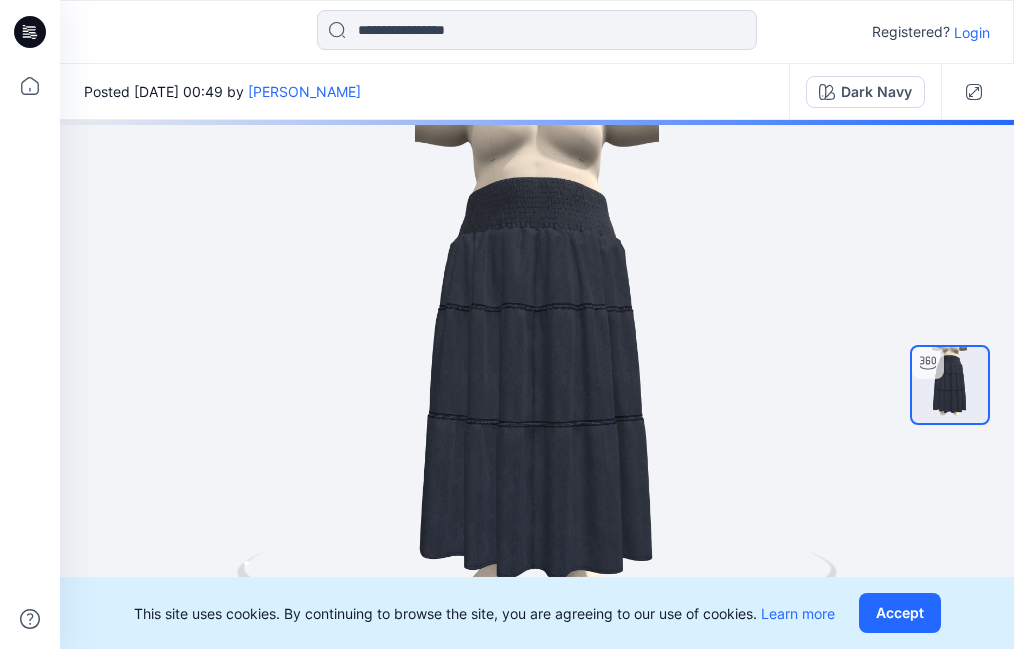 scroll, scrollTop: 0, scrollLeft: 0, axis: both 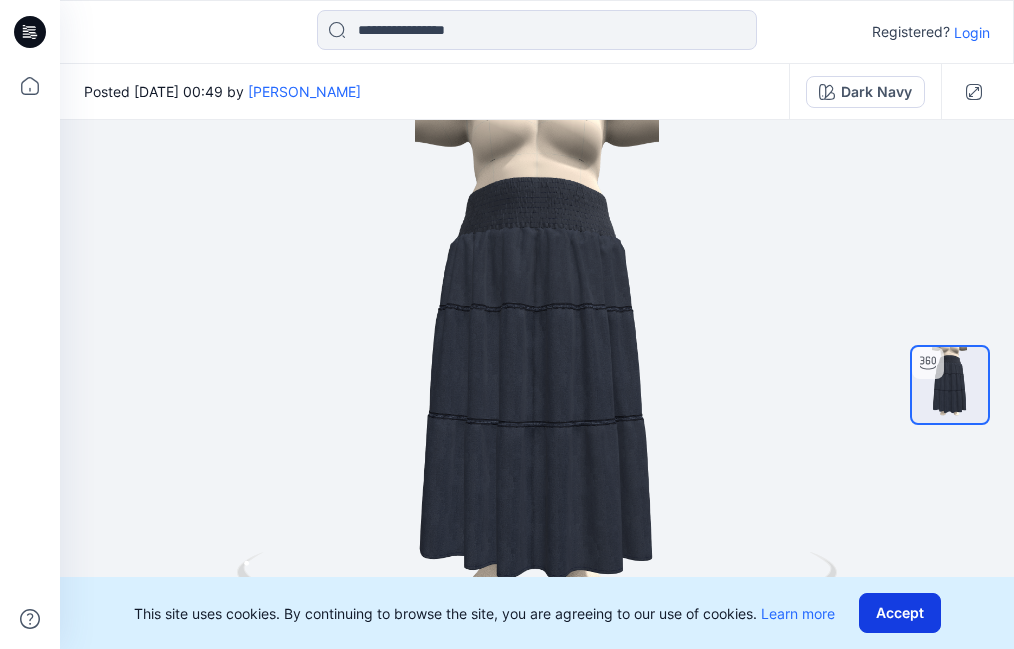 click on "Accept" at bounding box center (900, 613) 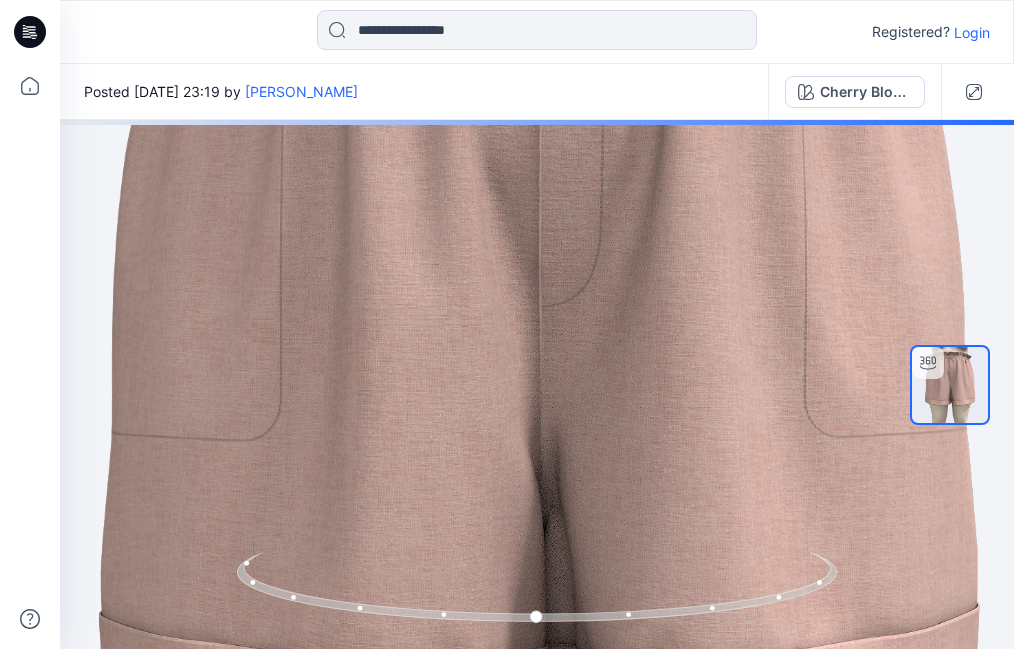scroll, scrollTop: 0, scrollLeft: 0, axis: both 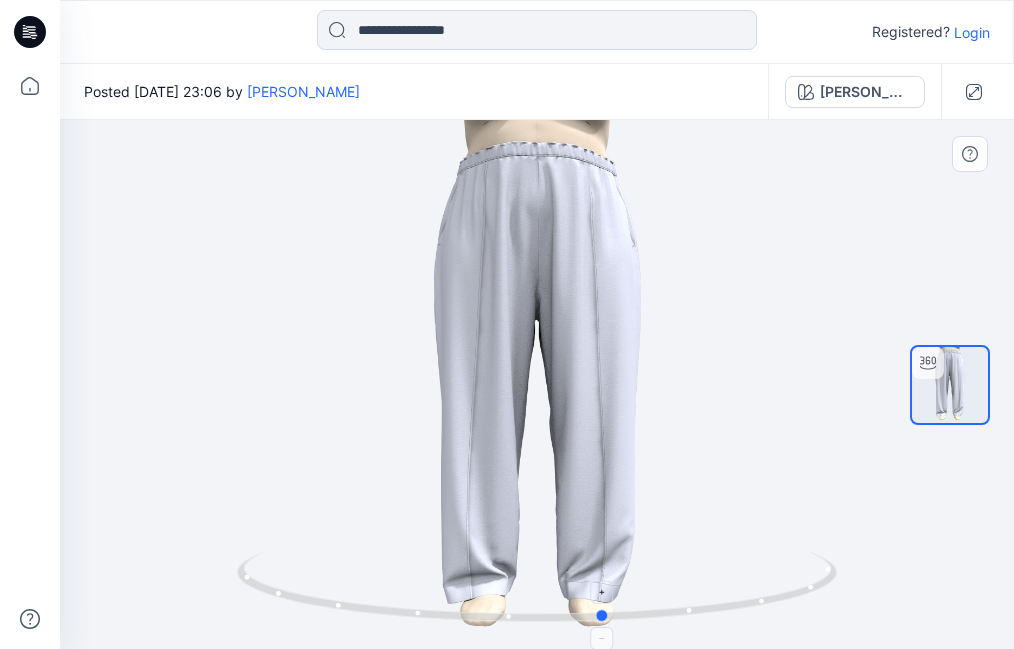 drag, startPoint x: 0, startPoint y: 0, endPoint x: 763, endPoint y: 582, distance: 959.6317 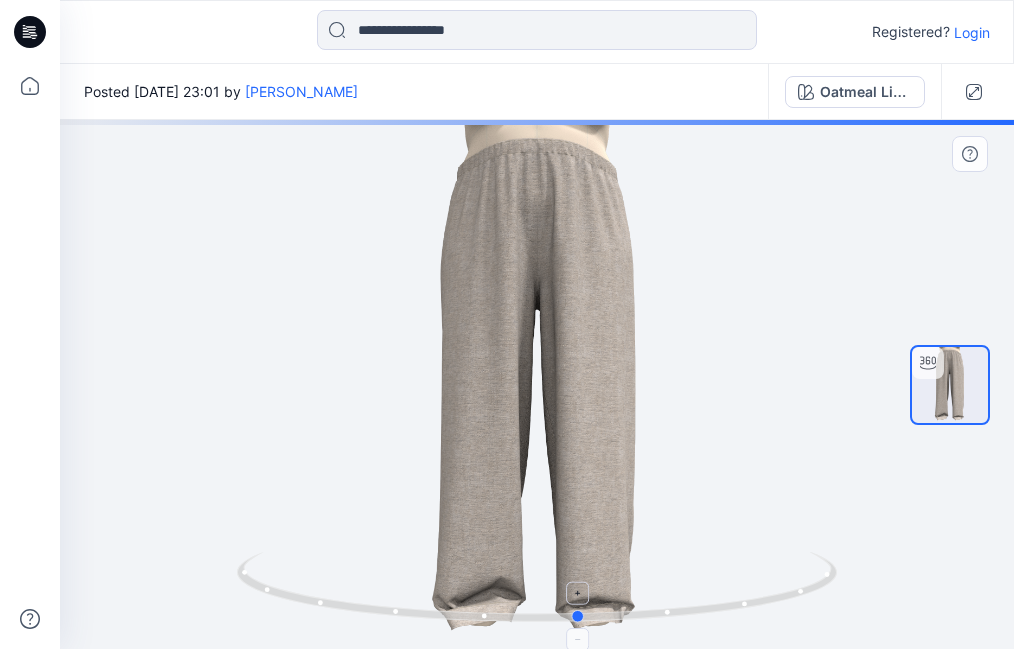 scroll, scrollTop: 0, scrollLeft: 0, axis: both 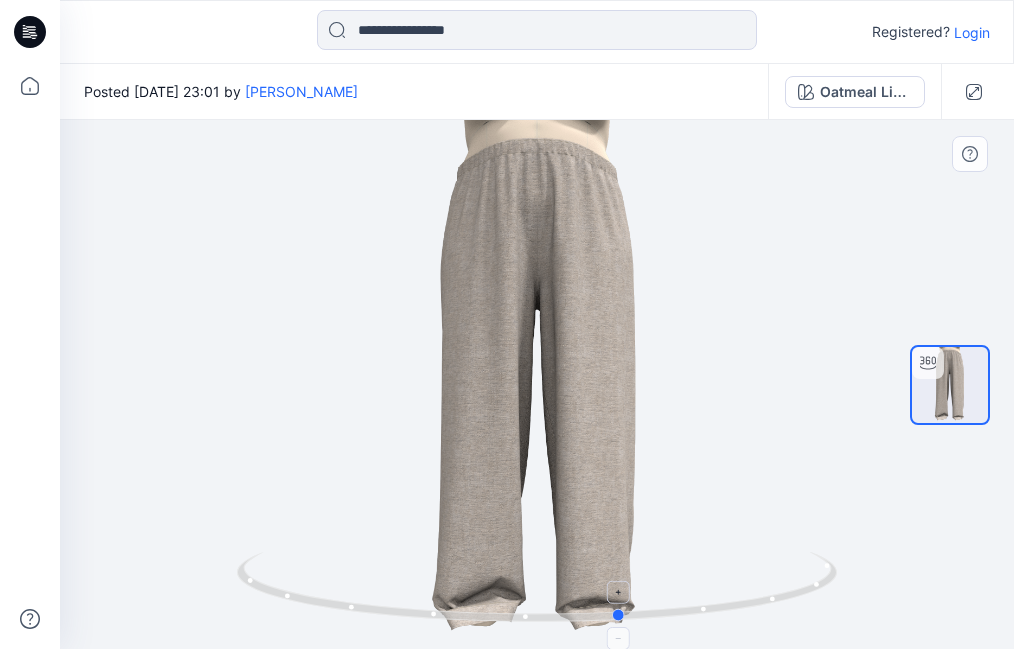 click 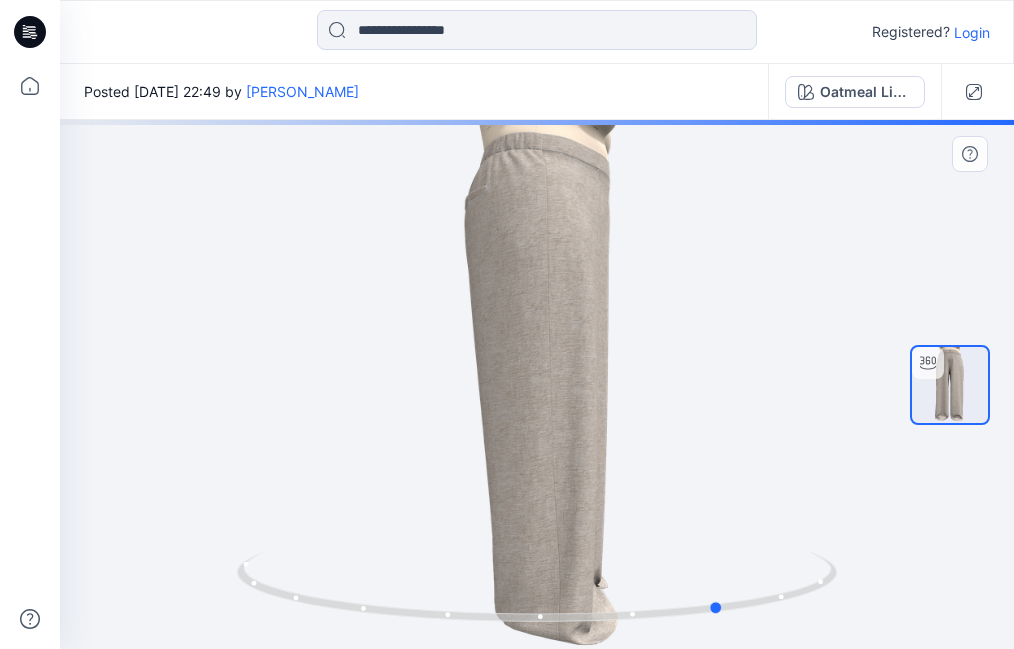 scroll, scrollTop: 0, scrollLeft: 0, axis: both 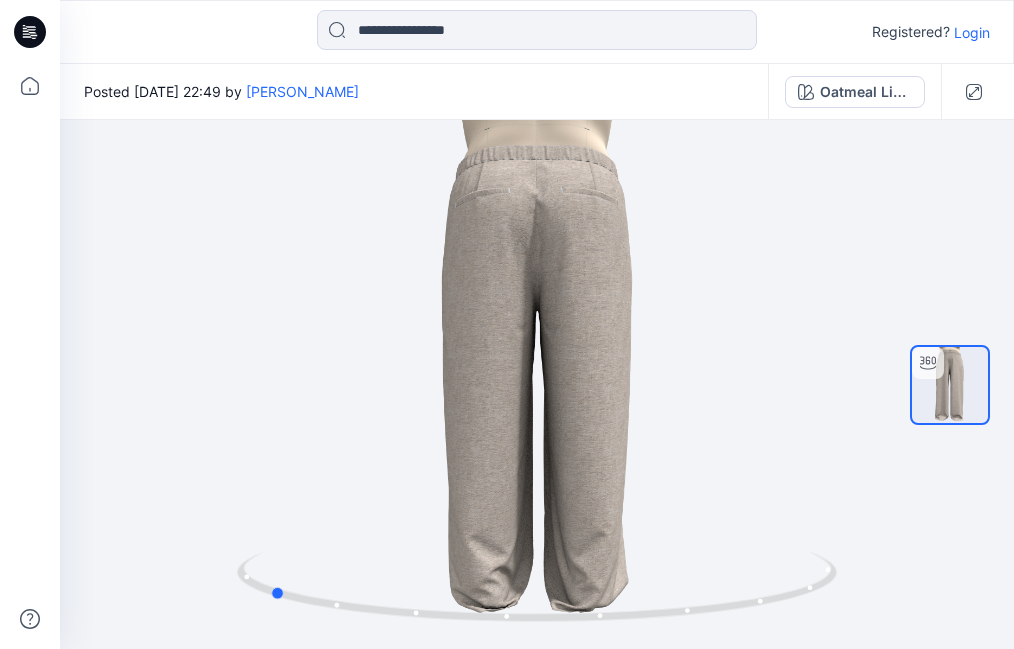 click on "Registered? Login Posted [DATE] 22:49 by   [PERSON_NAME]   Oatmeal Linen 	 		 	                                               Oatmeal Linen Loading... Material Properties Loading... Version History" at bounding box center (507, 324) 